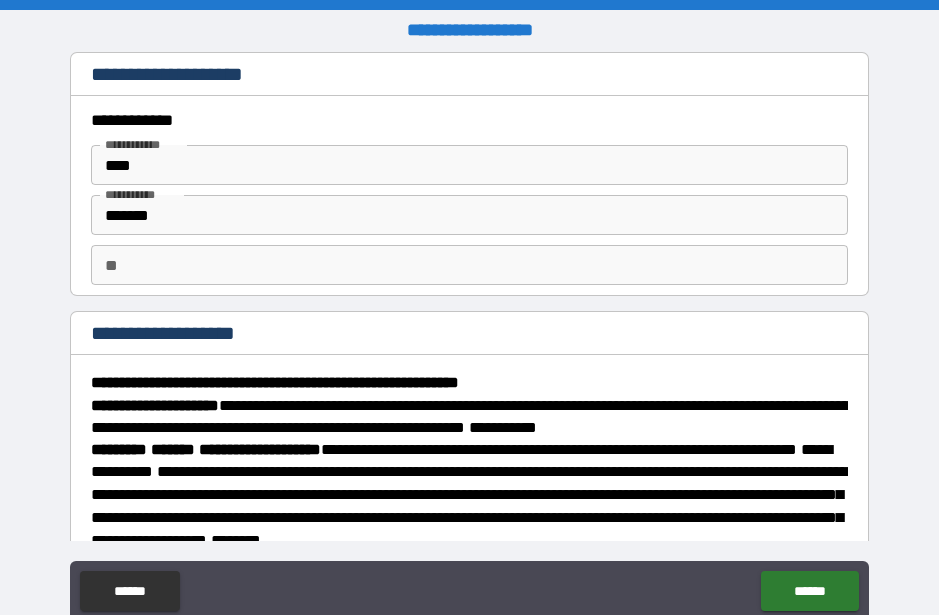 scroll, scrollTop: 0, scrollLeft: 0, axis: both 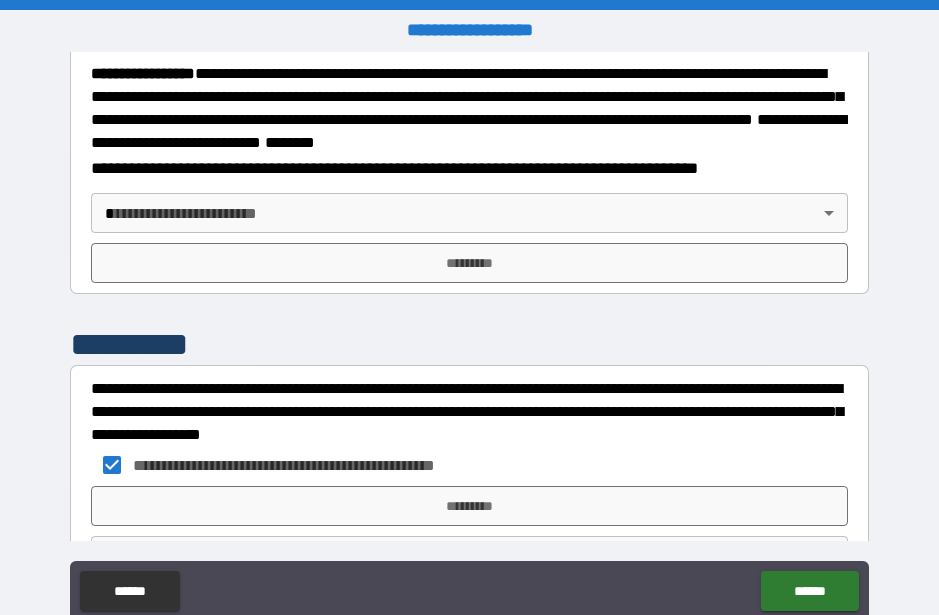 click on "**********" at bounding box center [469, 335] 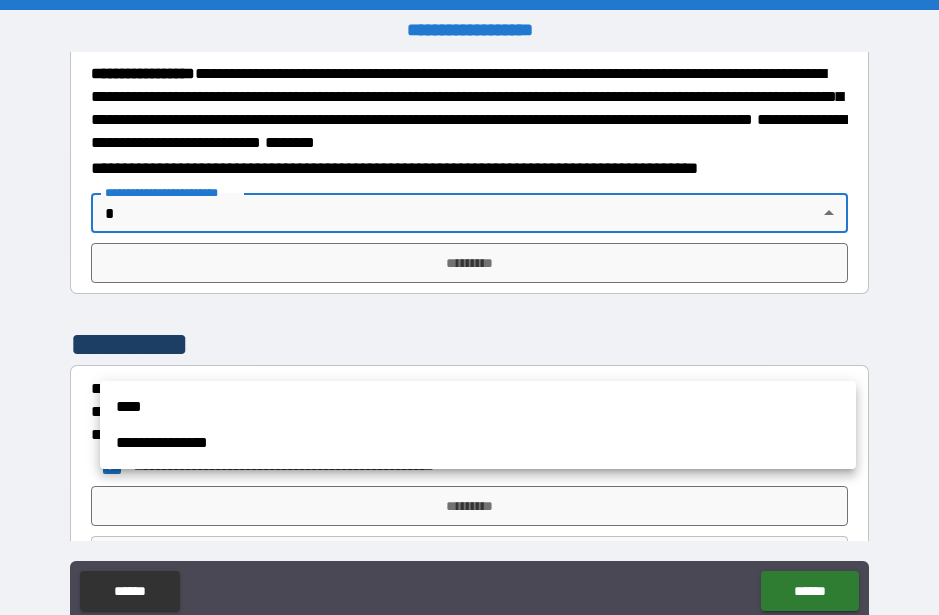 click at bounding box center [469, 307] 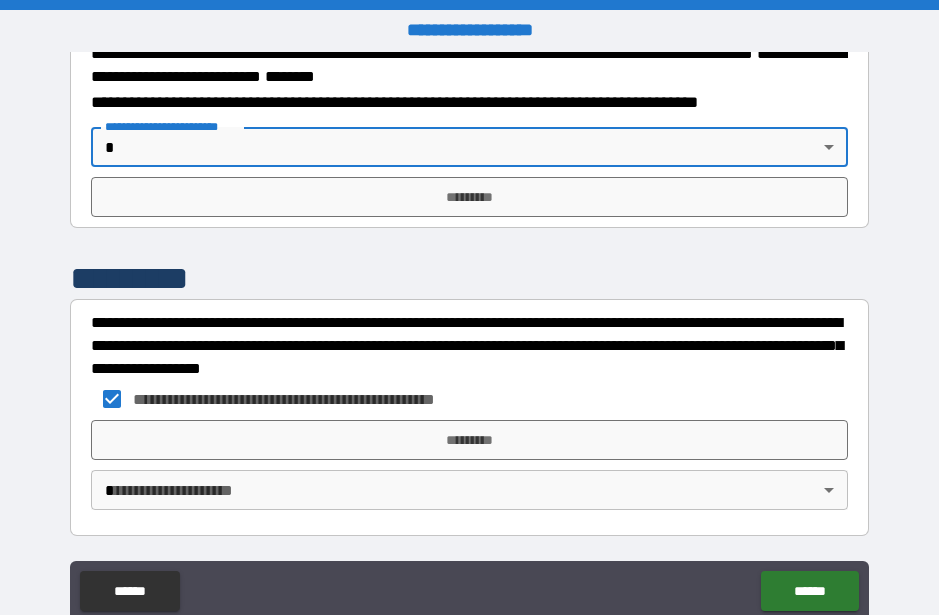scroll, scrollTop: 2549, scrollLeft: 0, axis: vertical 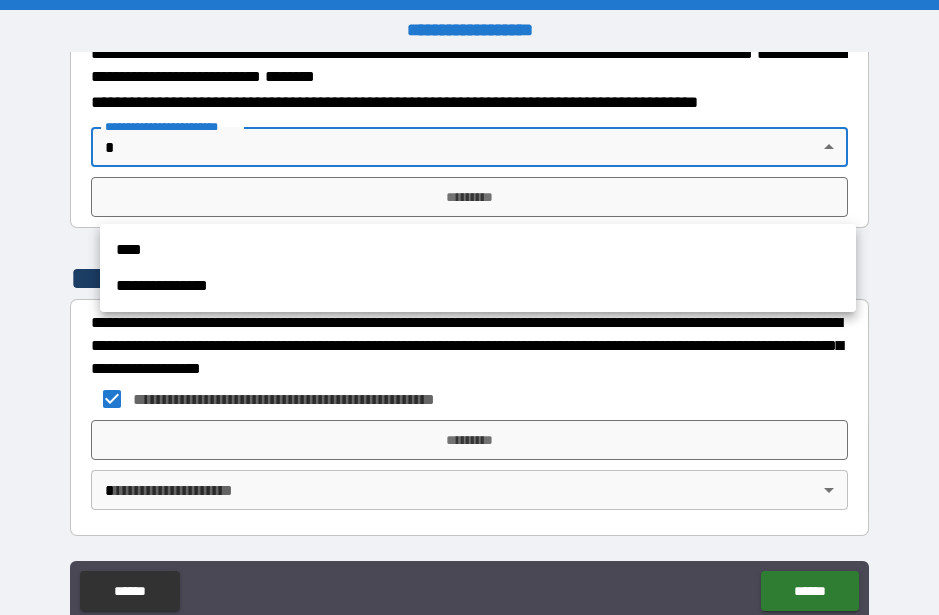 click at bounding box center [469, 307] 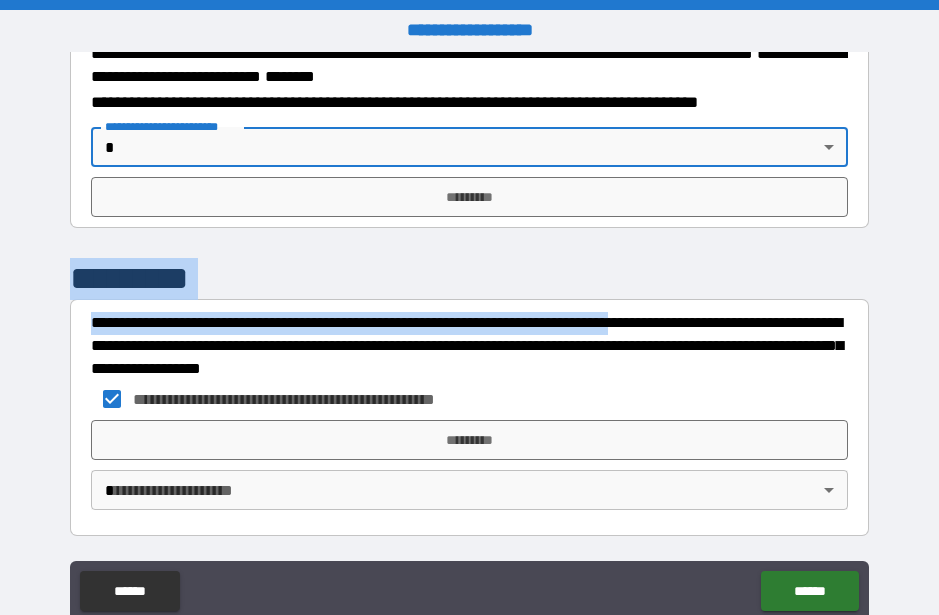 click on "*********" at bounding box center (469, 278) 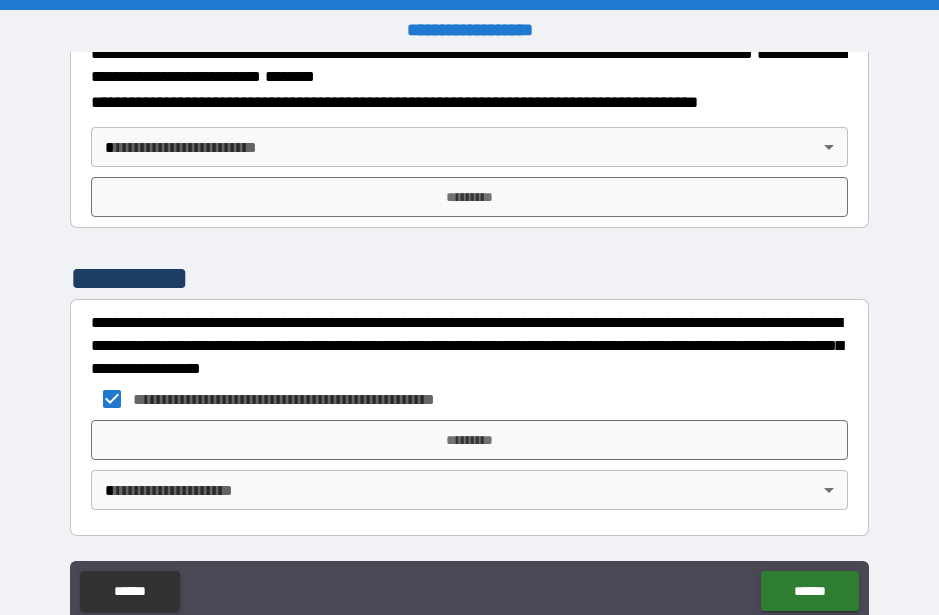 scroll, scrollTop: 2598, scrollLeft: 0, axis: vertical 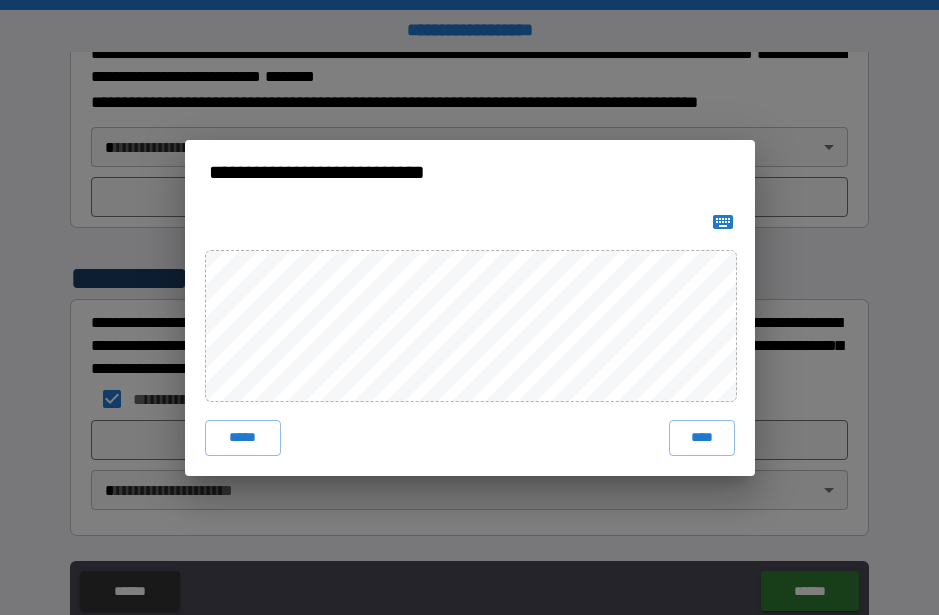 click on "**********" at bounding box center [469, 307] 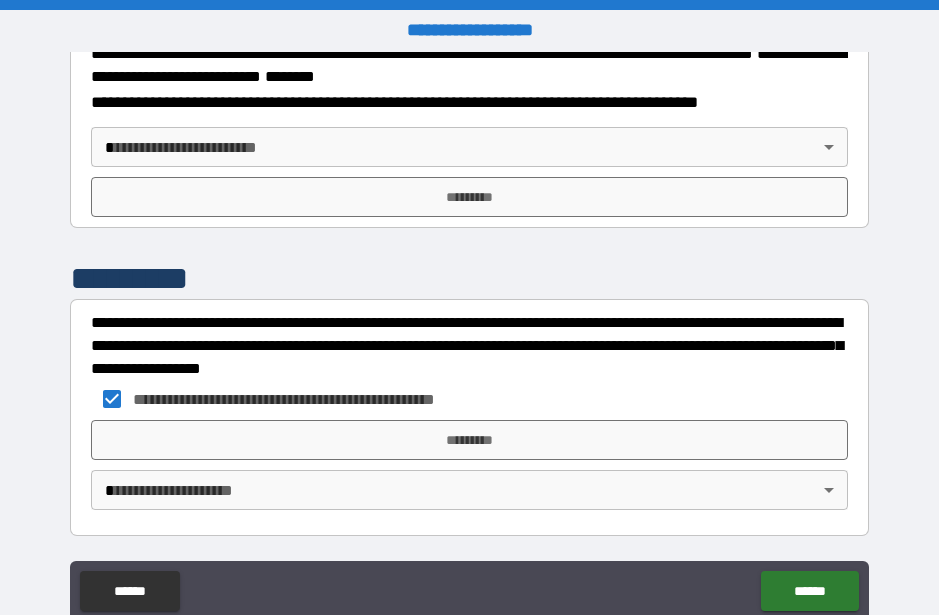 click on "**********" at bounding box center [469, 335] 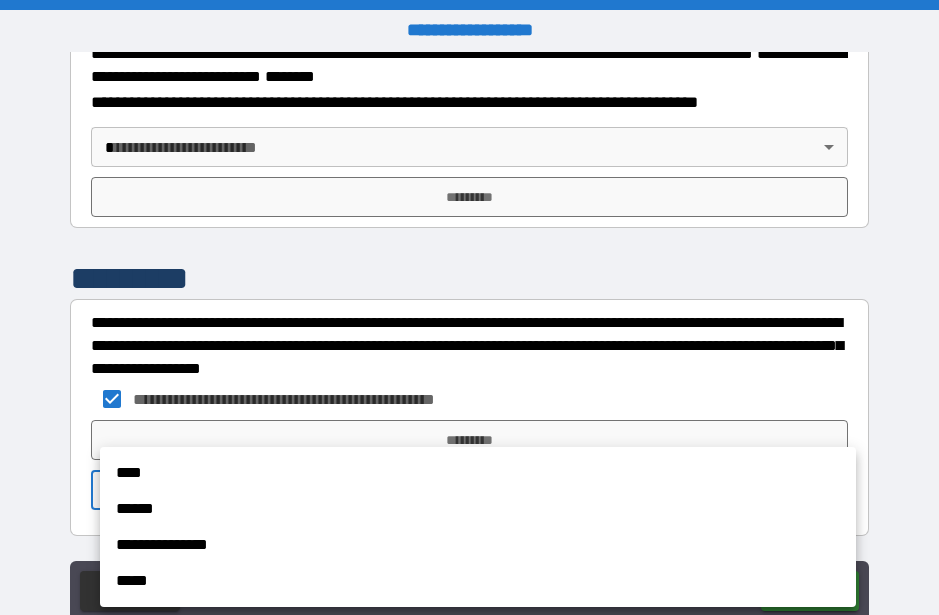 click at bounding box center (469, 307) 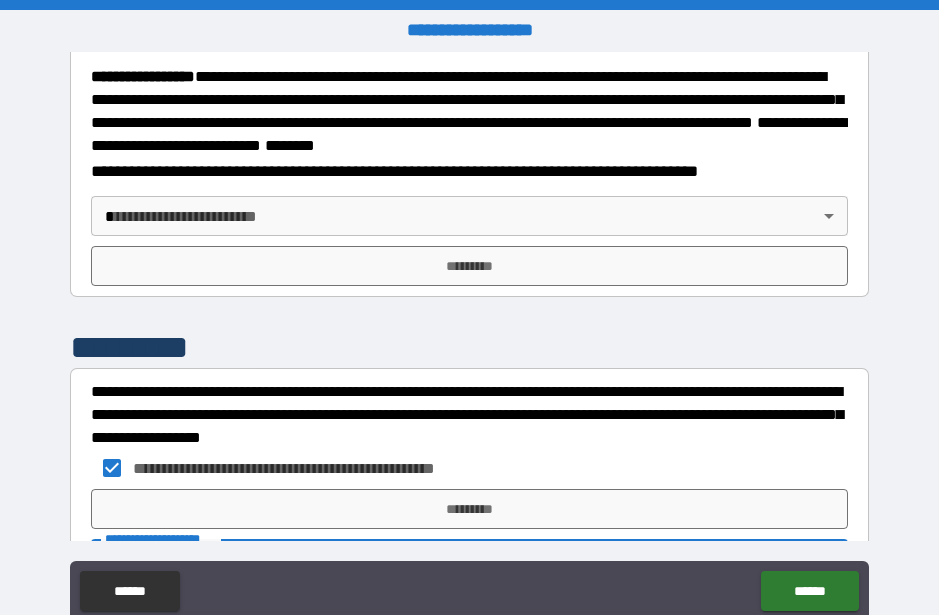 scroll, scrollTop: 2385, scrollLeft: 0, axis: vertical 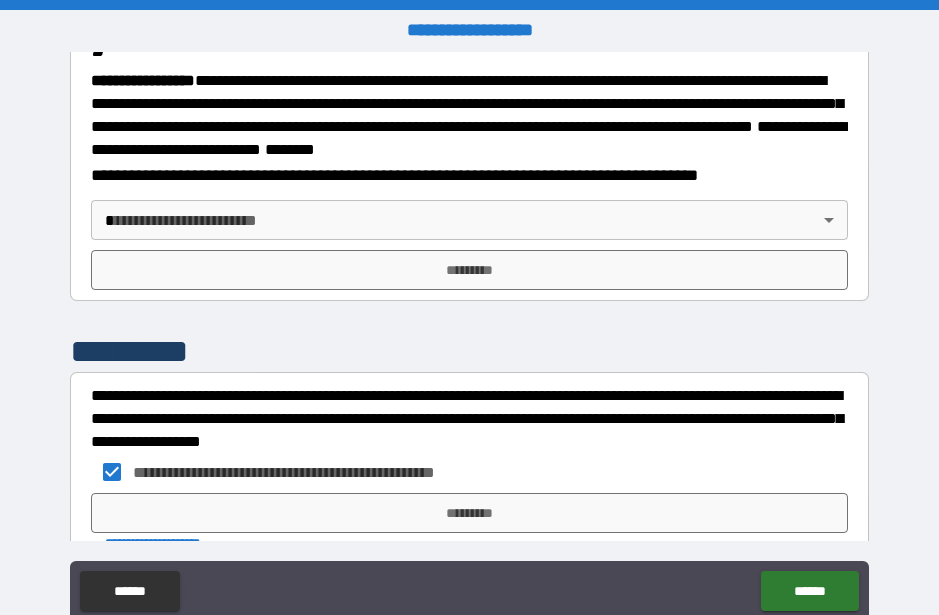 click on "**********" at bounding box center [469, 335] 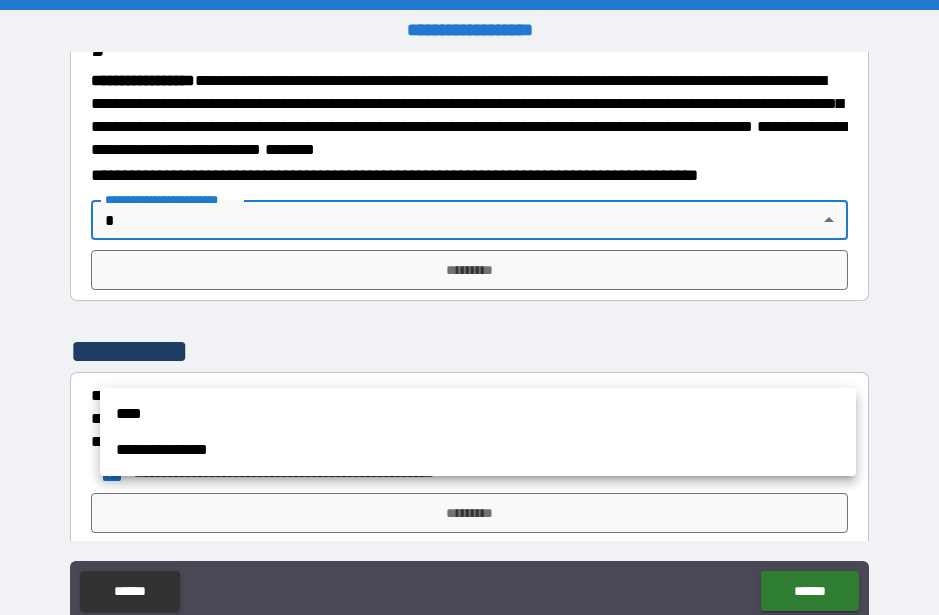 click on "****" at bounding box center [478, 414] 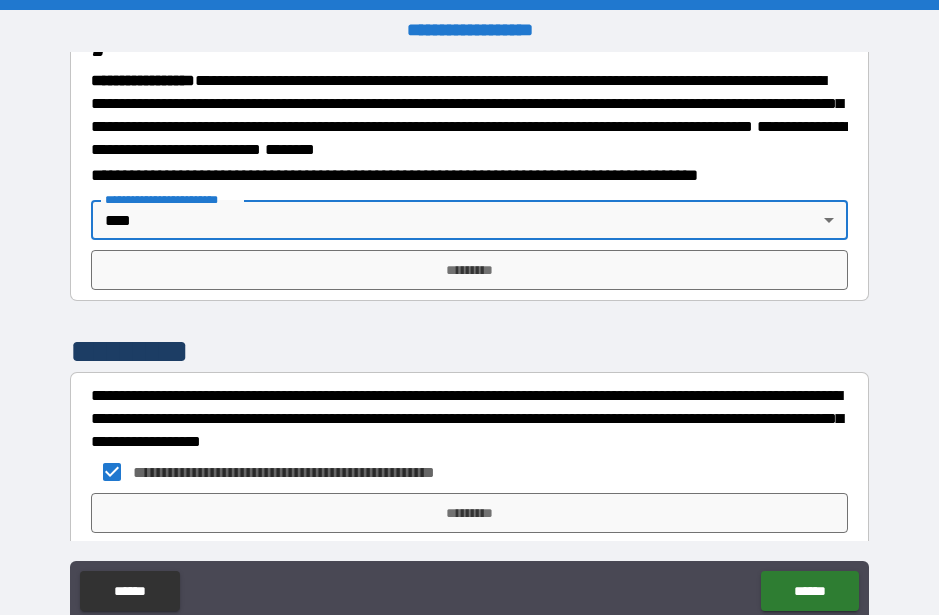 click on "*********" at bounding box center [469, 270] 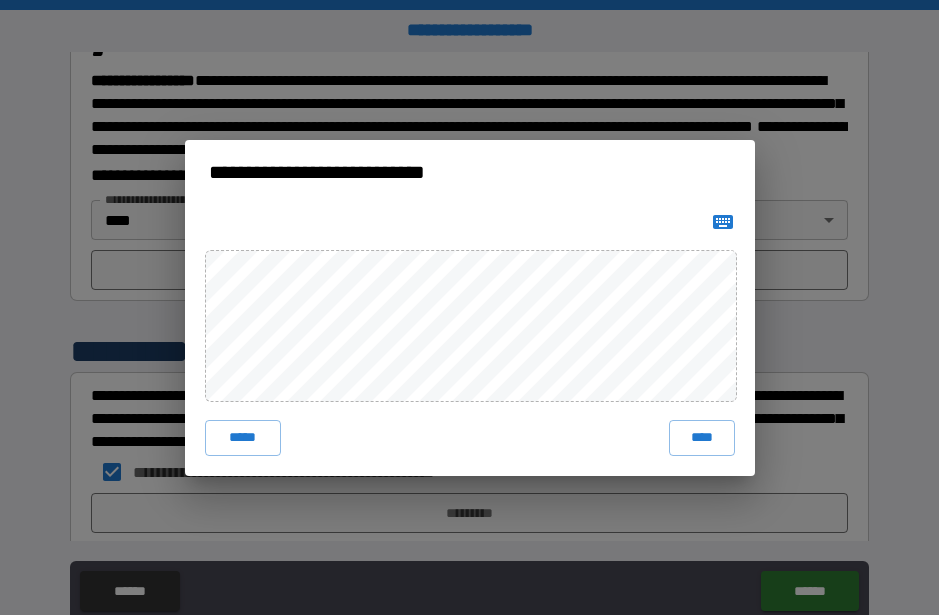 click 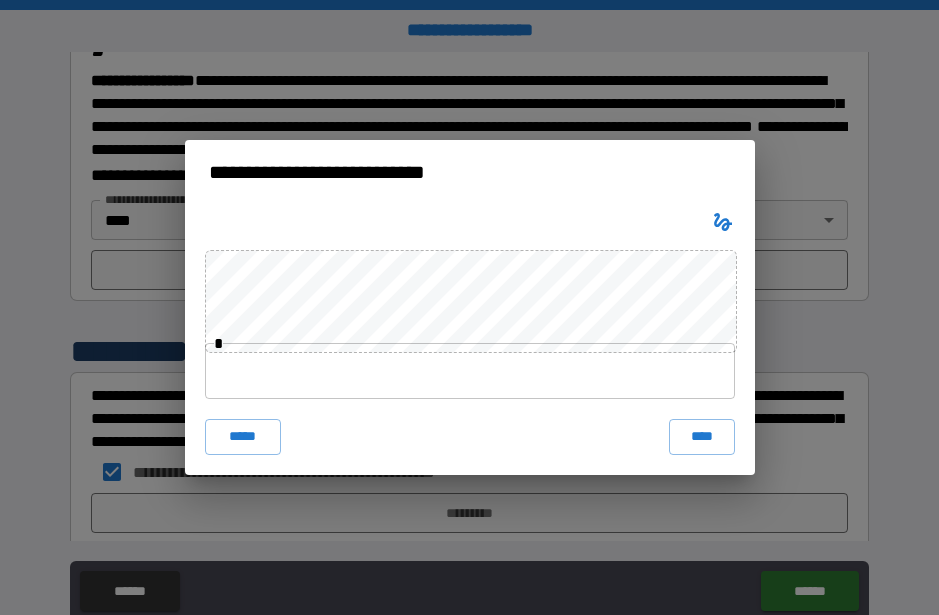 click 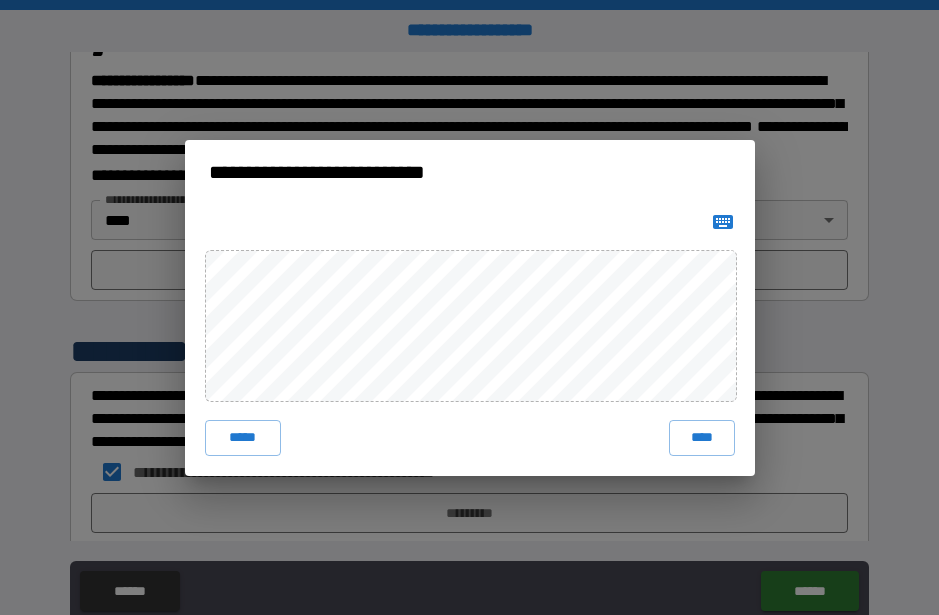 click on "****" at bounding box center (702, 438) 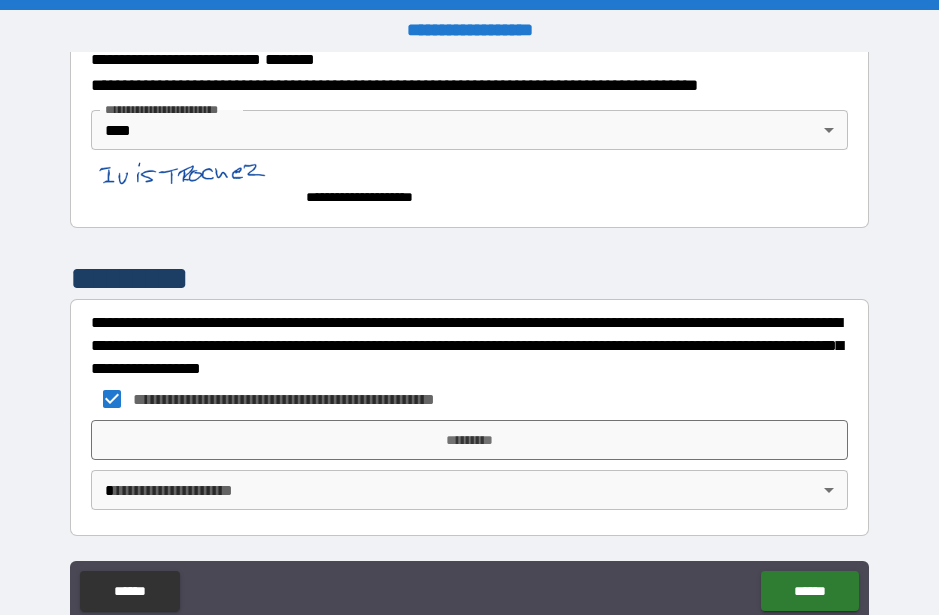 scroll, scrollTop: 2615, scrollLeft: 0, axis: vertical 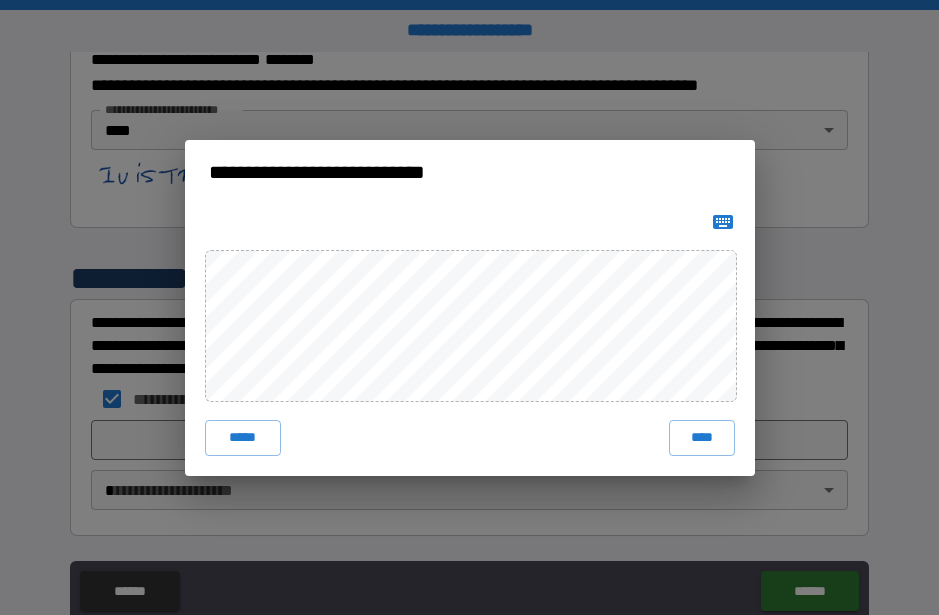 click on "*****" at bounding box center (243, 438) 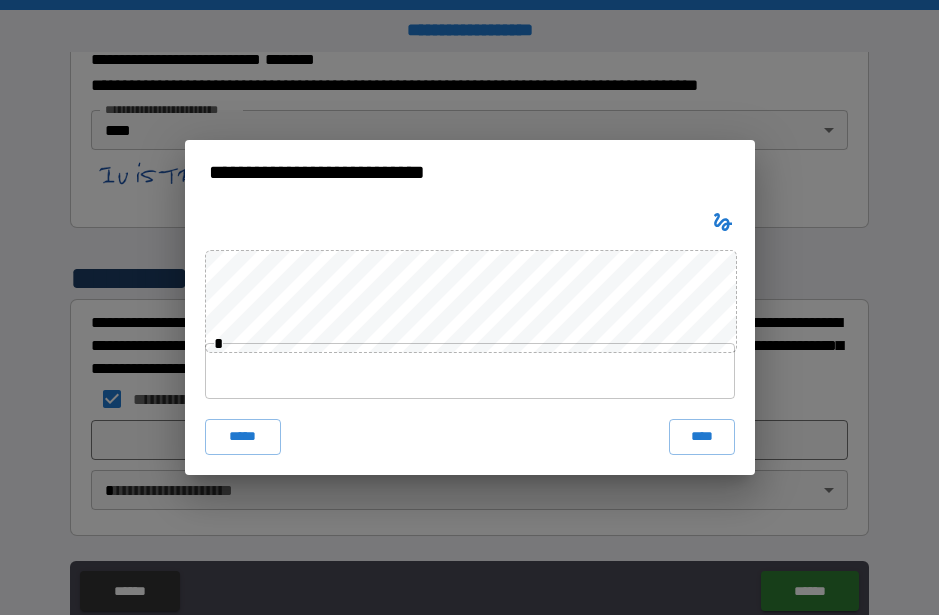 click at bounding box center (470, 371) 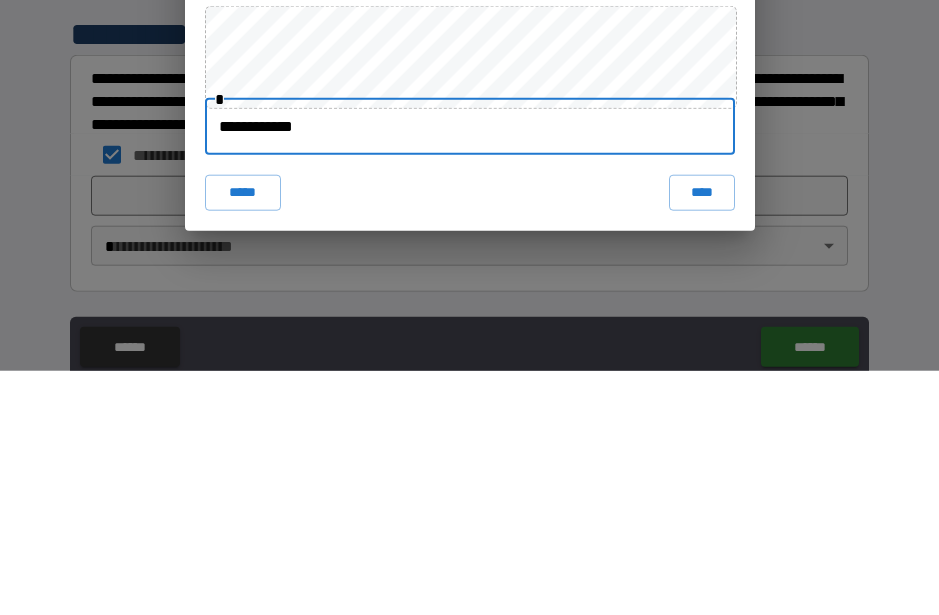 type on "**********" 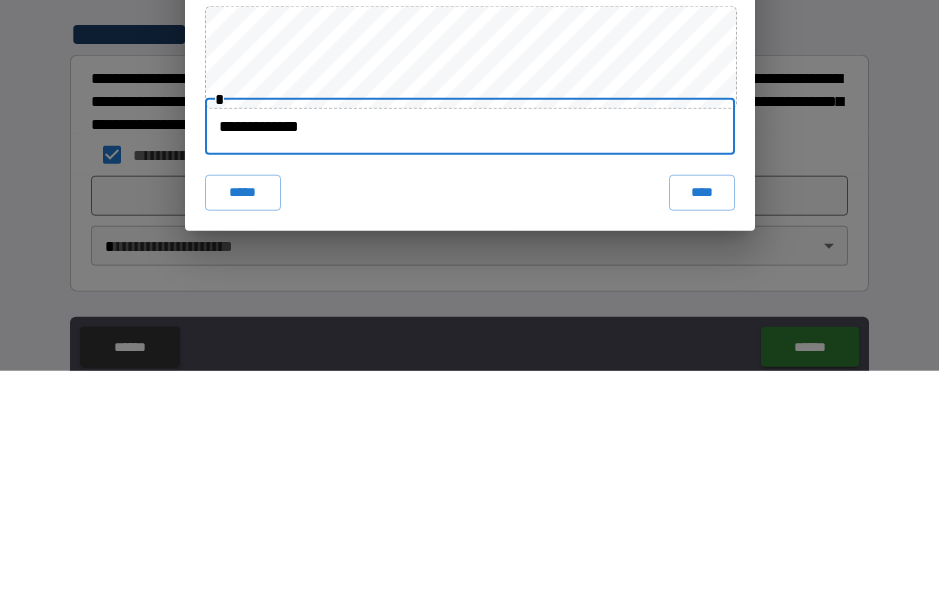click on "****" at bounding box center [702, 437] 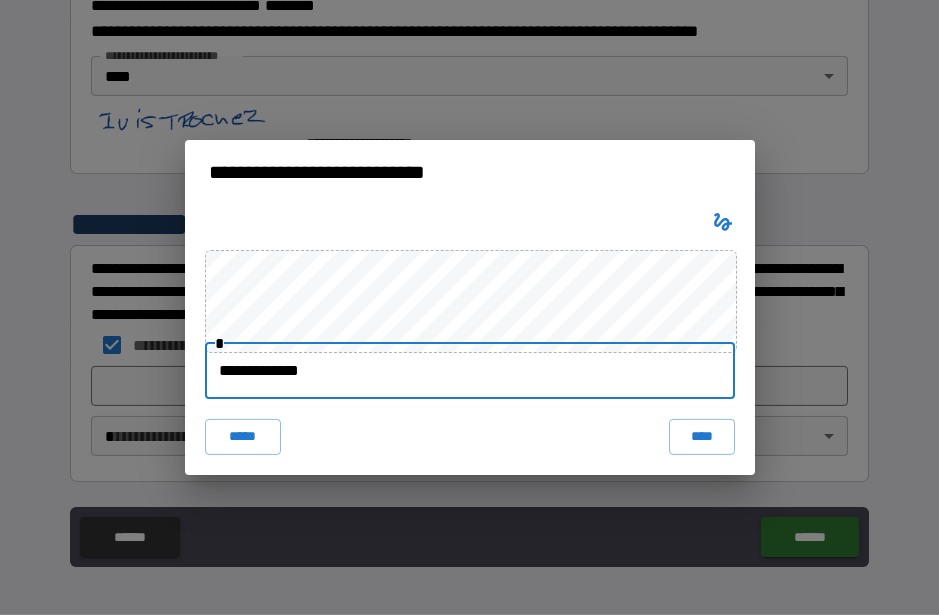 scroll, scrollTop: 2605, scrollLeft: 0, axis: vertical 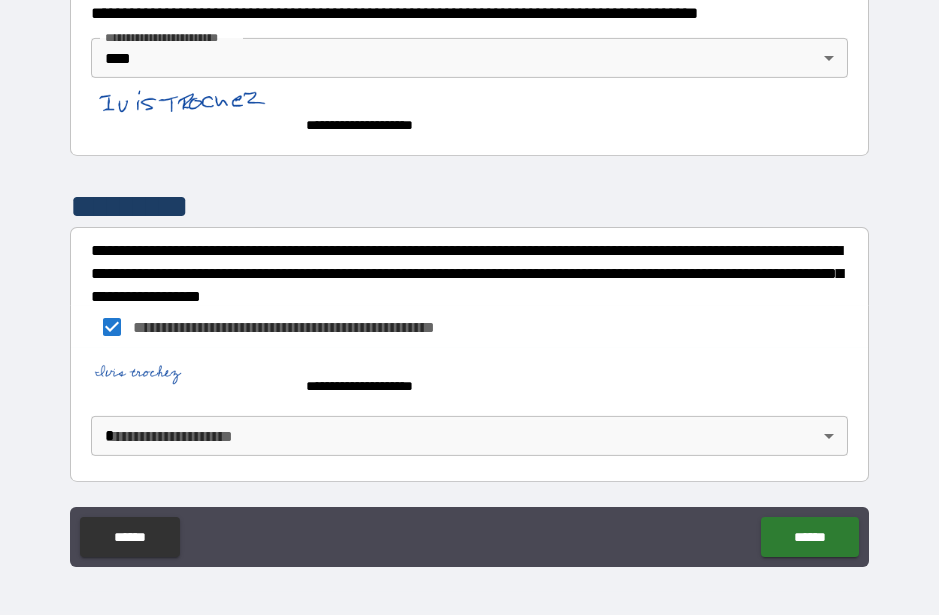 click on "**********" at bounding box center [469, 281] 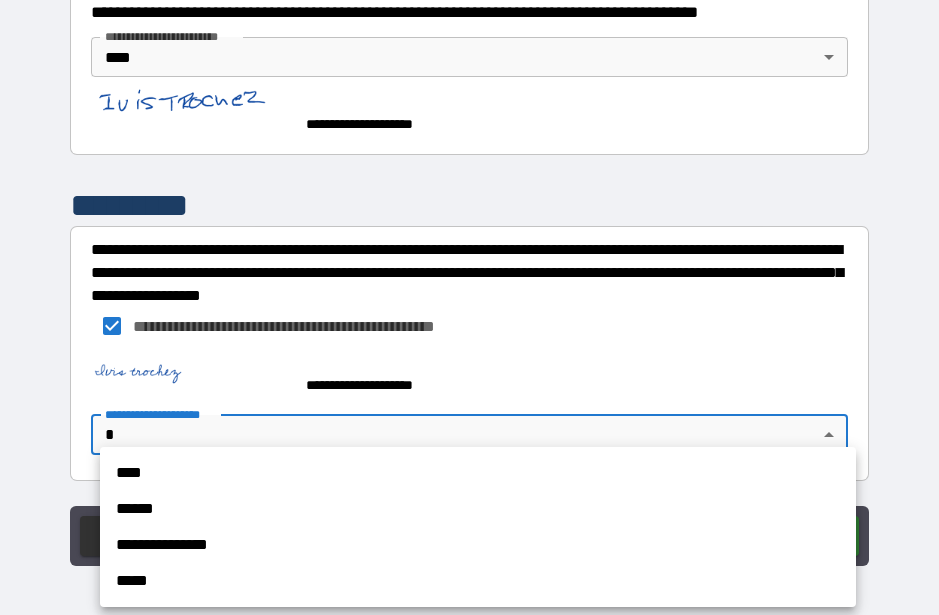 click on "****" at bounding box center [478, 473] 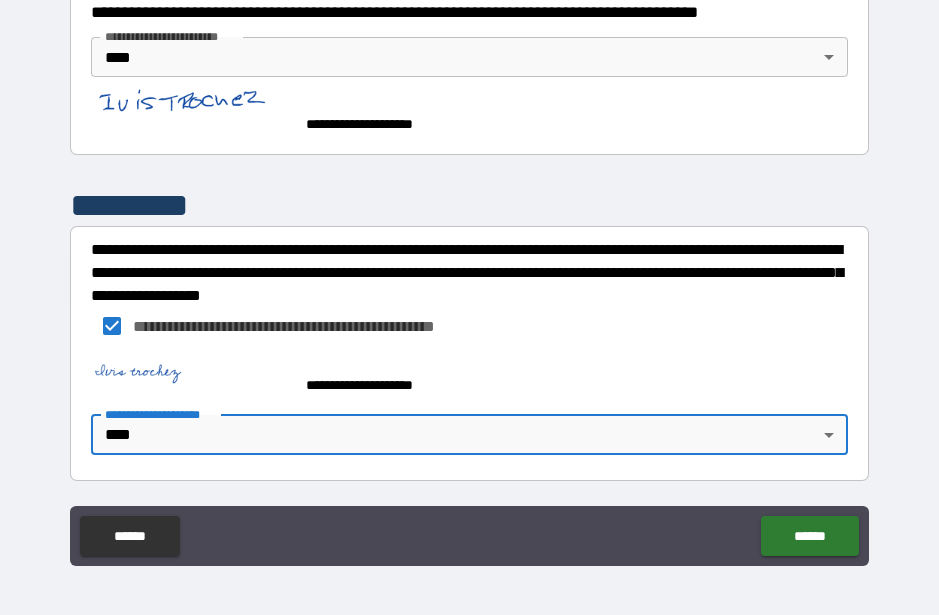 scroll, scrollTop: 2632, scrollLeft: 0, axis: vertical 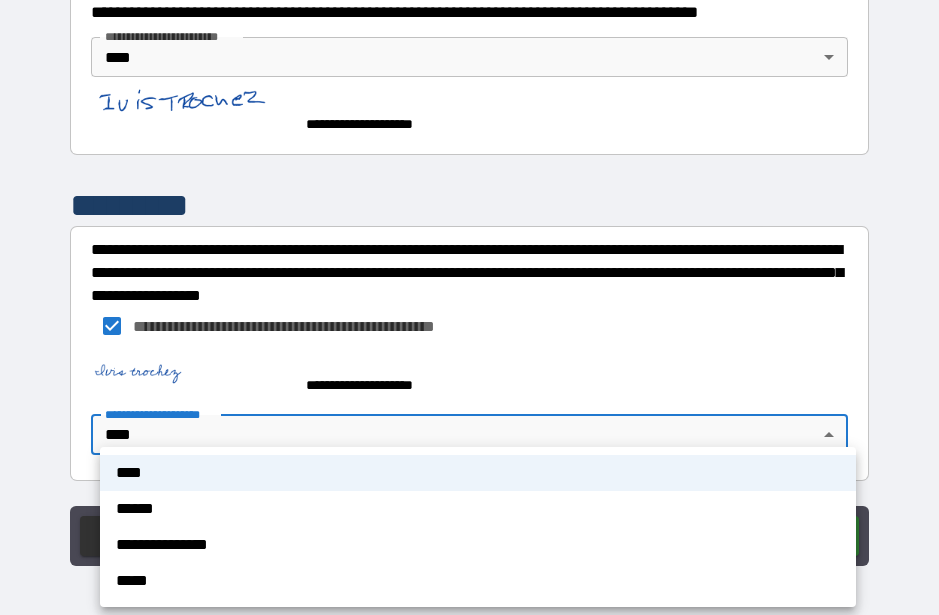 click at bounding box center (469, 307) 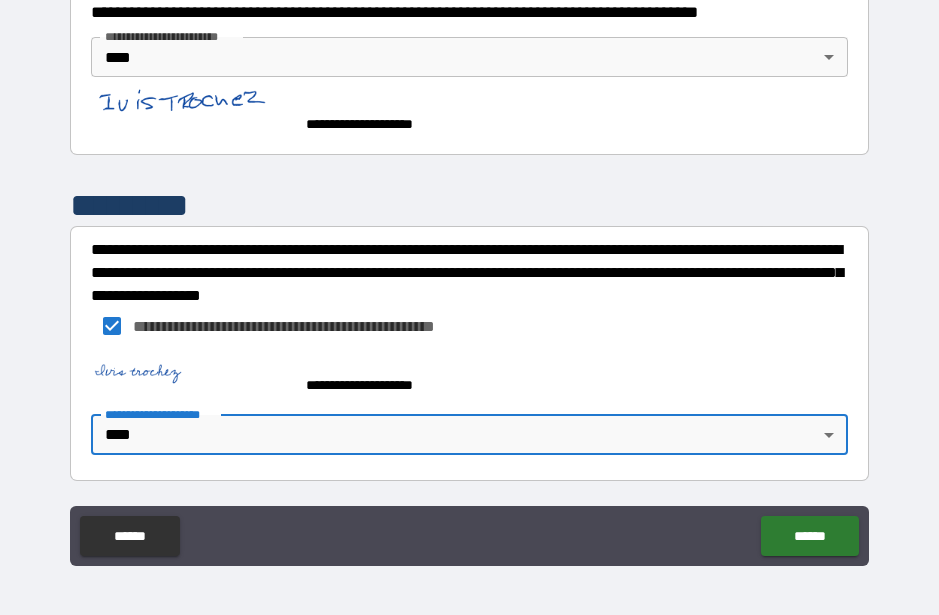 click at bounding box center (191, 375) 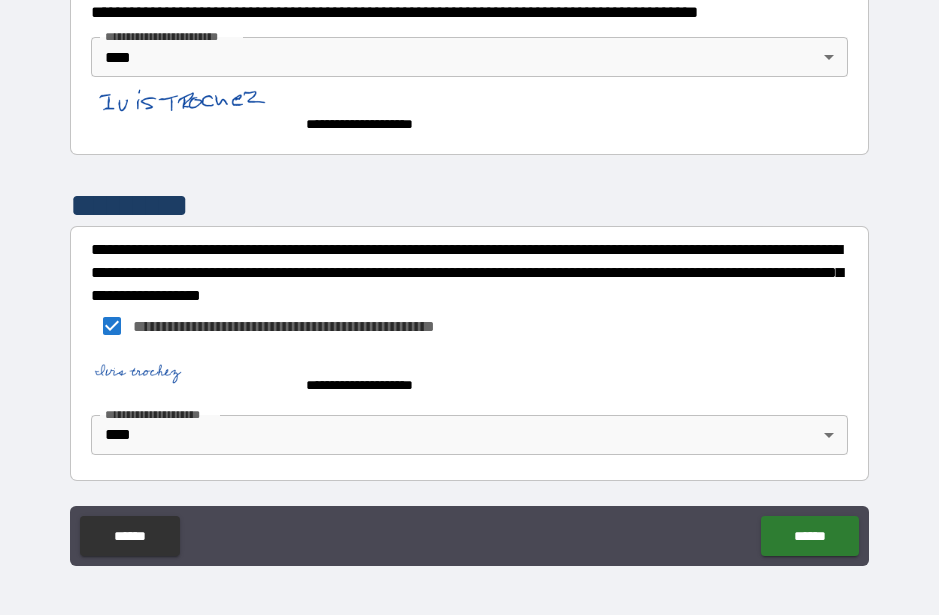 click at bounding box center (191, 375) 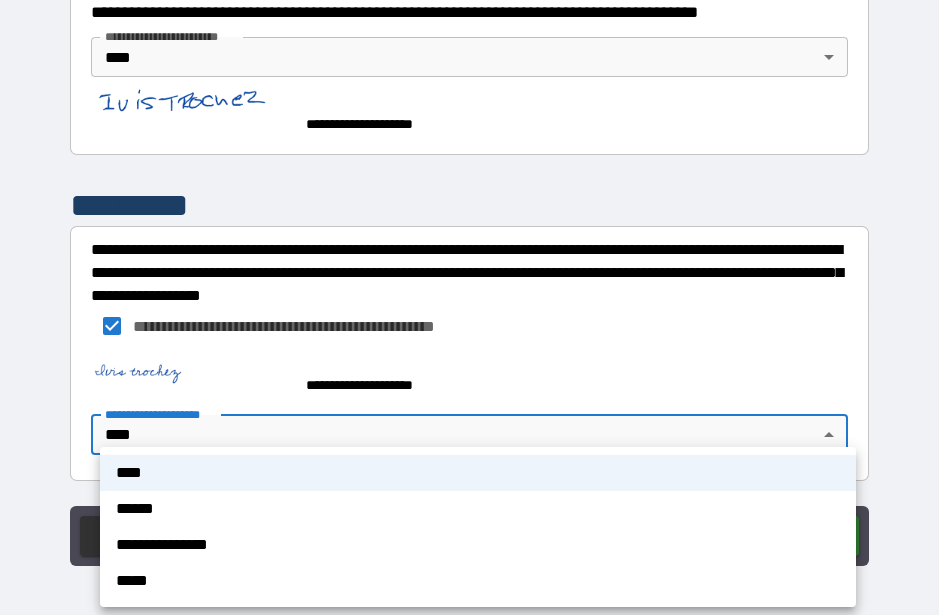 click at bounding box center [469, 307] 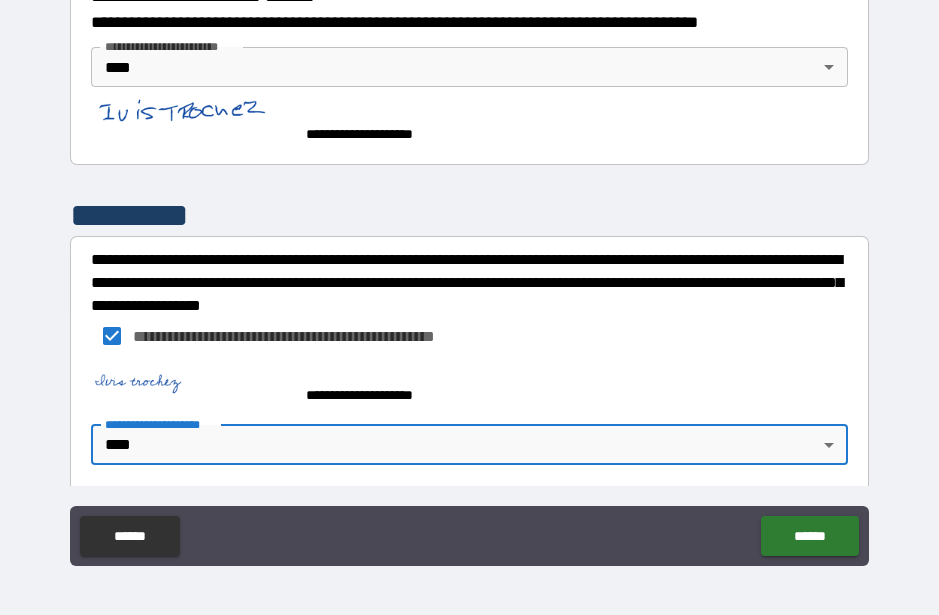 scroll, scrollTop: 2481, scrollLeft: 0, axis: vertical 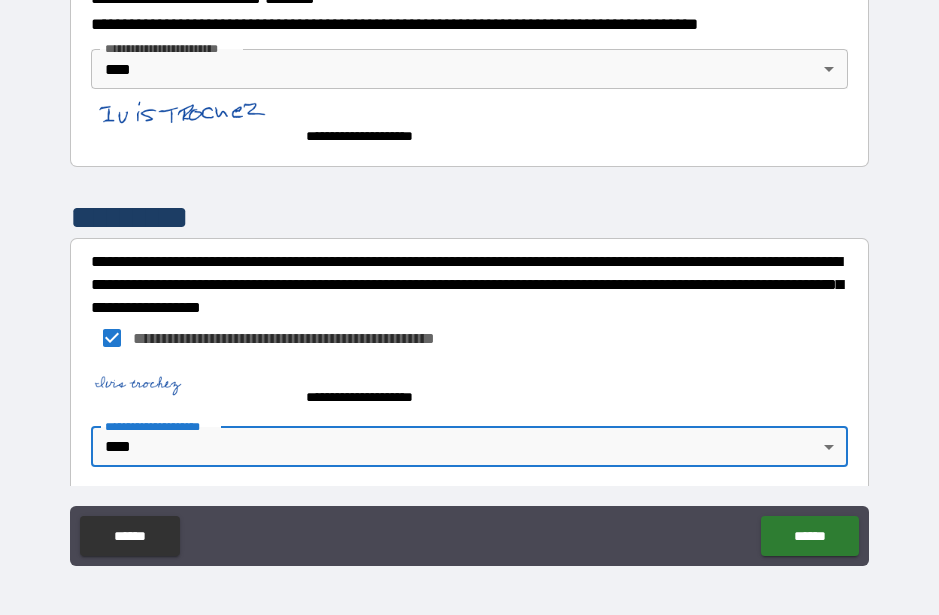 click on "**********" at bounding box center (469, 280) 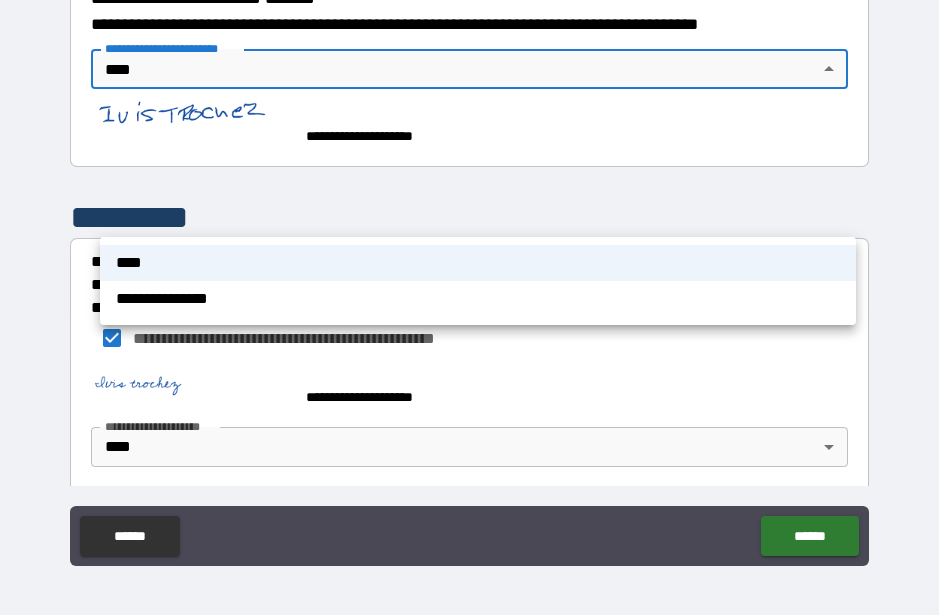 click at bounding box center (469, 307) 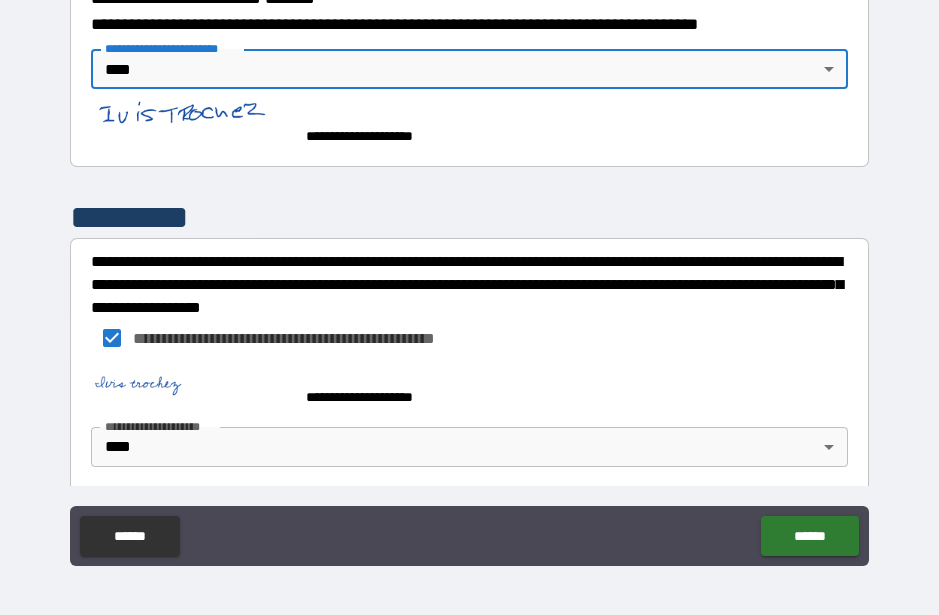 click on "******" at bounding box center [809, 536] 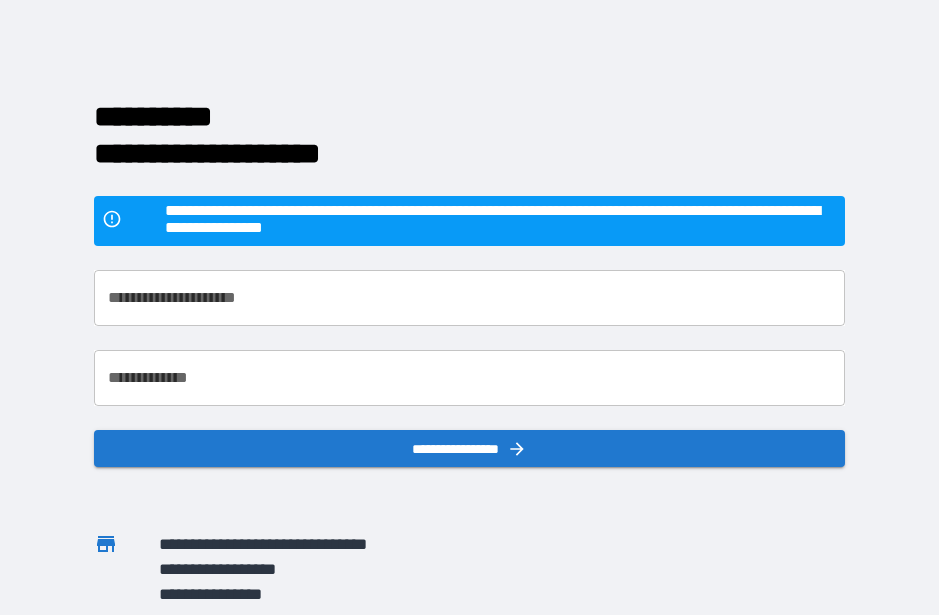 scroll, scrollTop: 0, scrollLeft: 0, axis: both 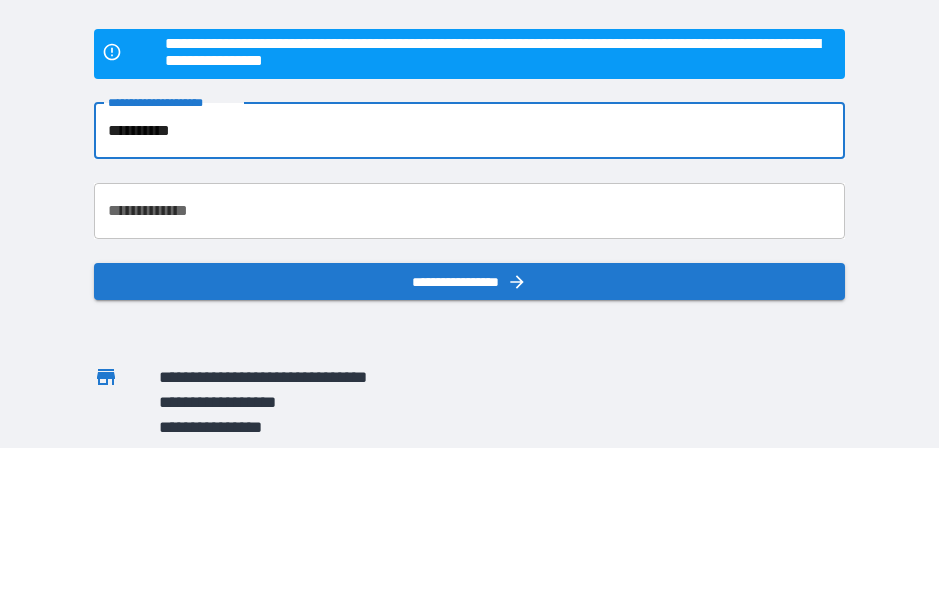 type on "**********" 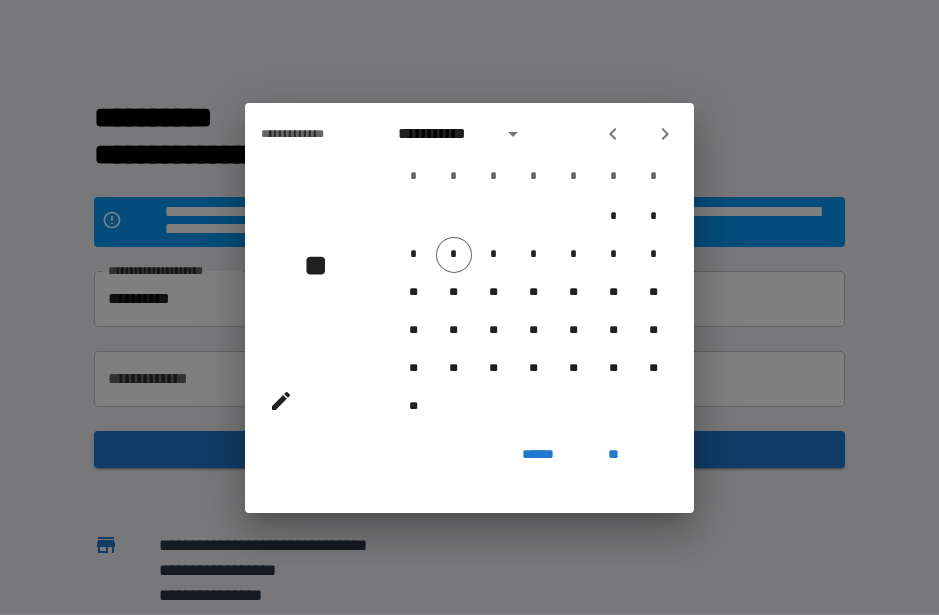 scroll, scrollTop: 55, scrollLeft: 0, axis: vertical 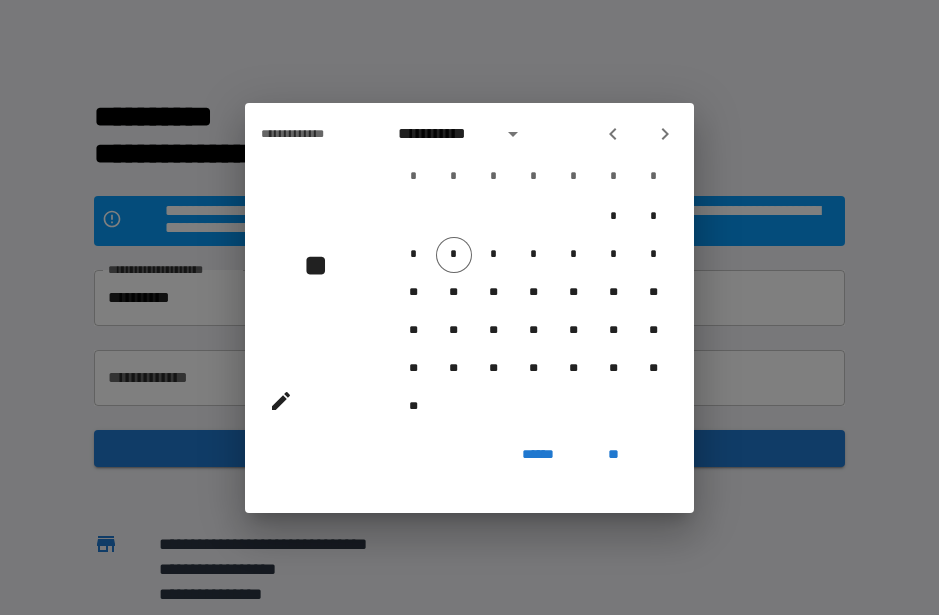 click at bounding box center (513, 134) 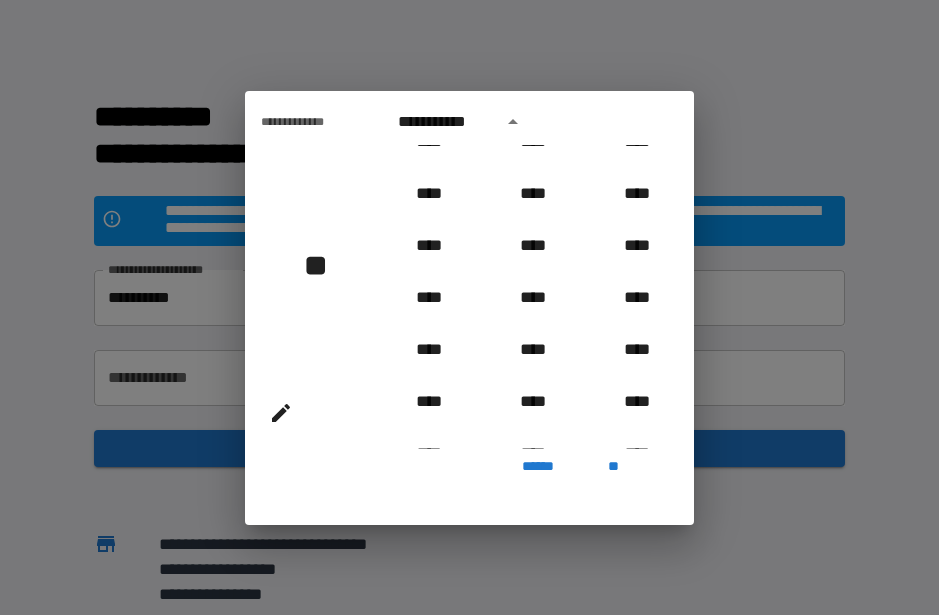 scroll, scrollTop: 1719, scrollLeft: 0, axis: vertical 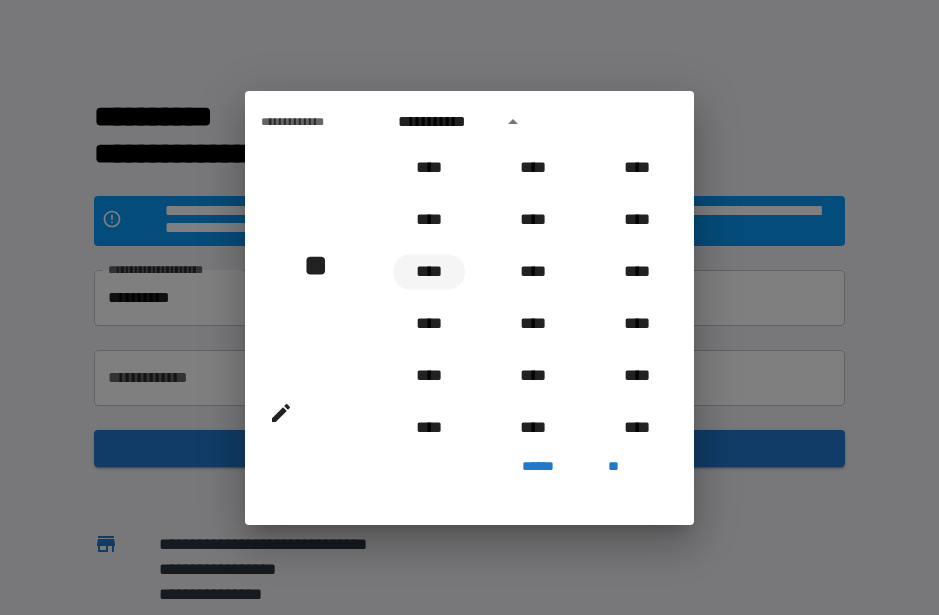 click on "****" at bounding box center (429, 272) 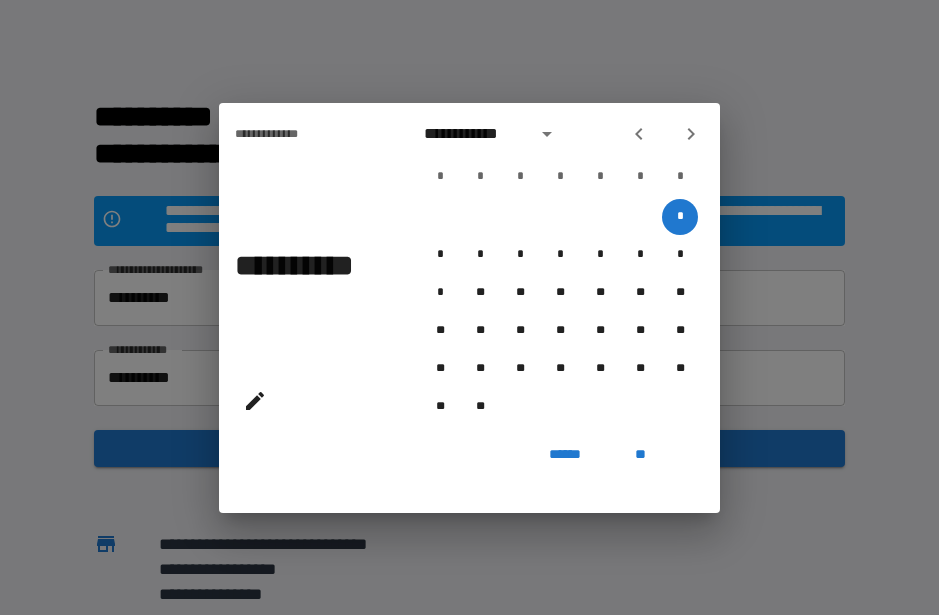 click at bounding box center (547, 134) 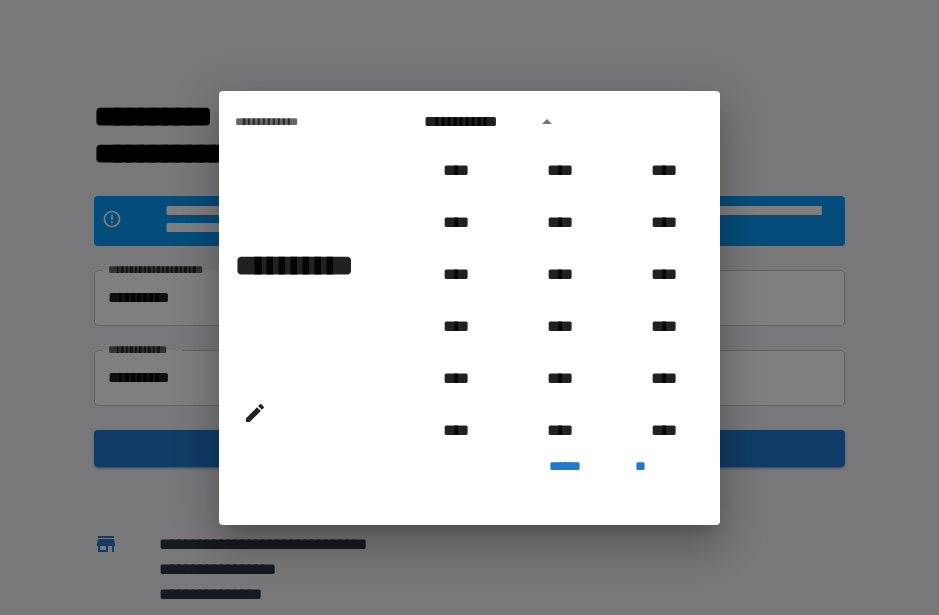 scroll, scrollTop: 1694, scrollLeft: 0, axis: vertical 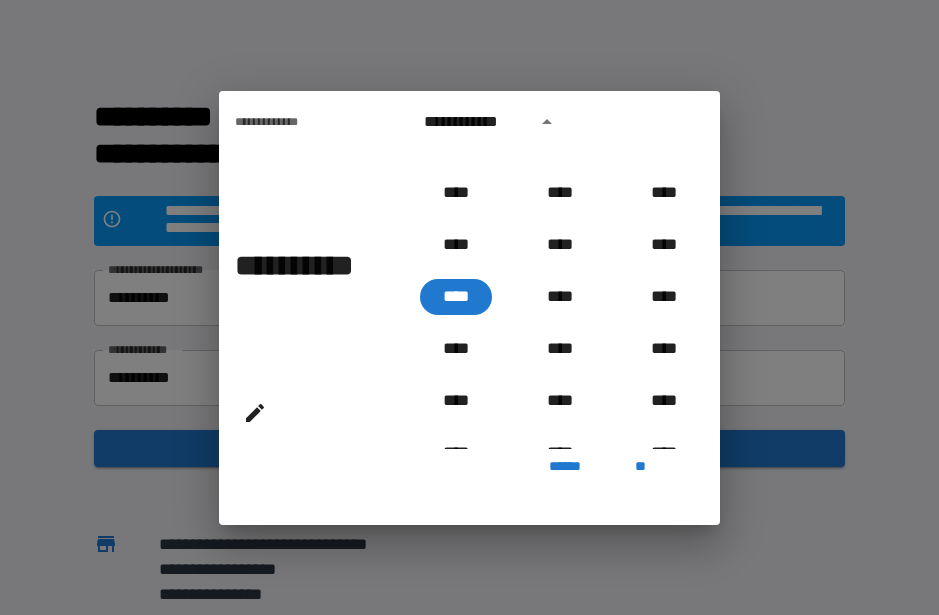 click on "****" at bounding box center (456, 297) 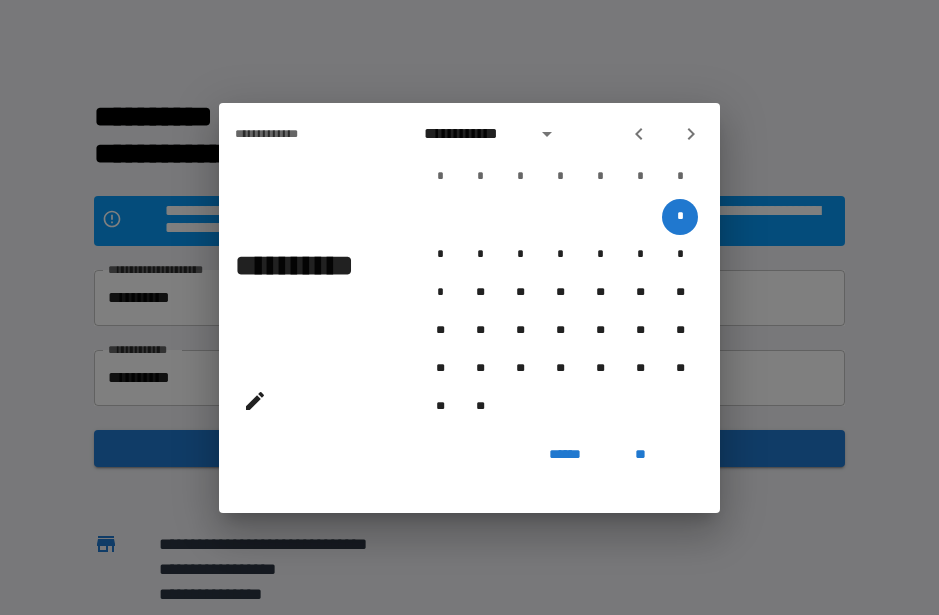 click at bounding box center [691, 134] 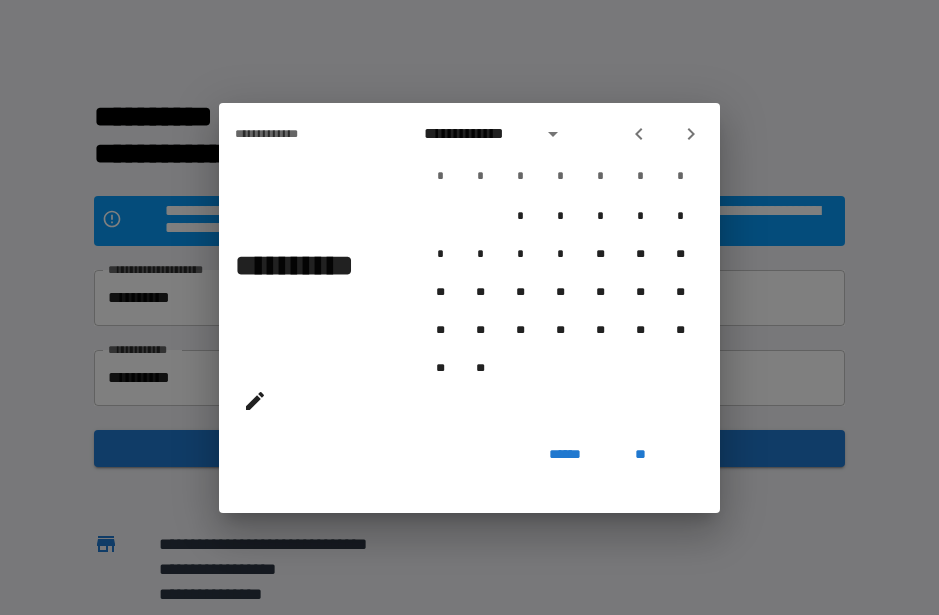 click at bounding box center [665, 134] 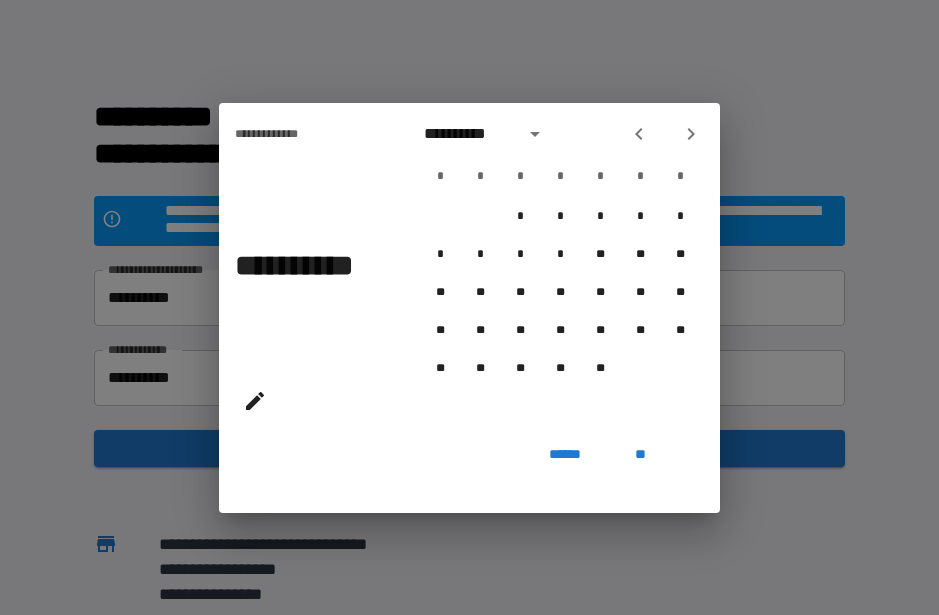 click at bounding box center (691, 134) 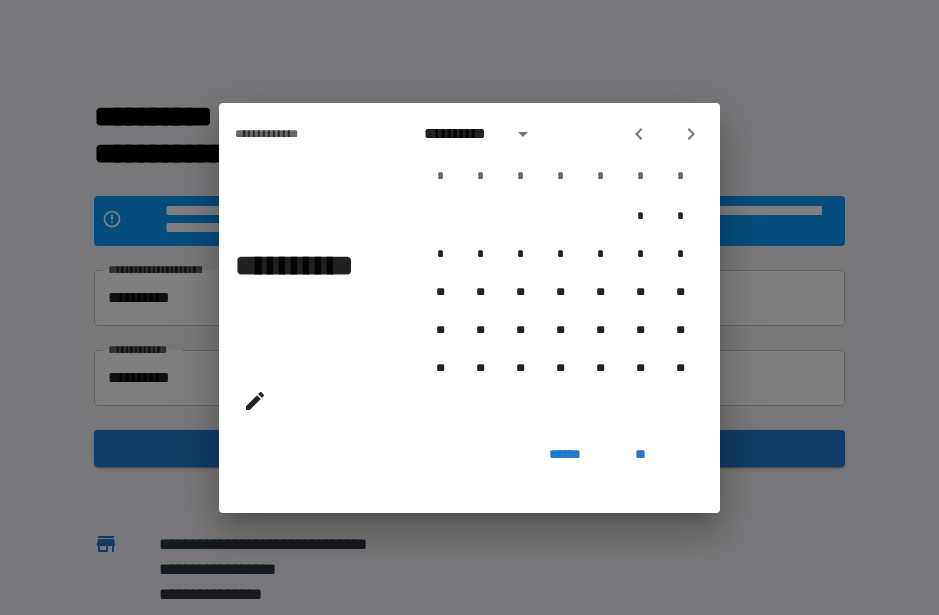 click at bounding box center (691, 134) 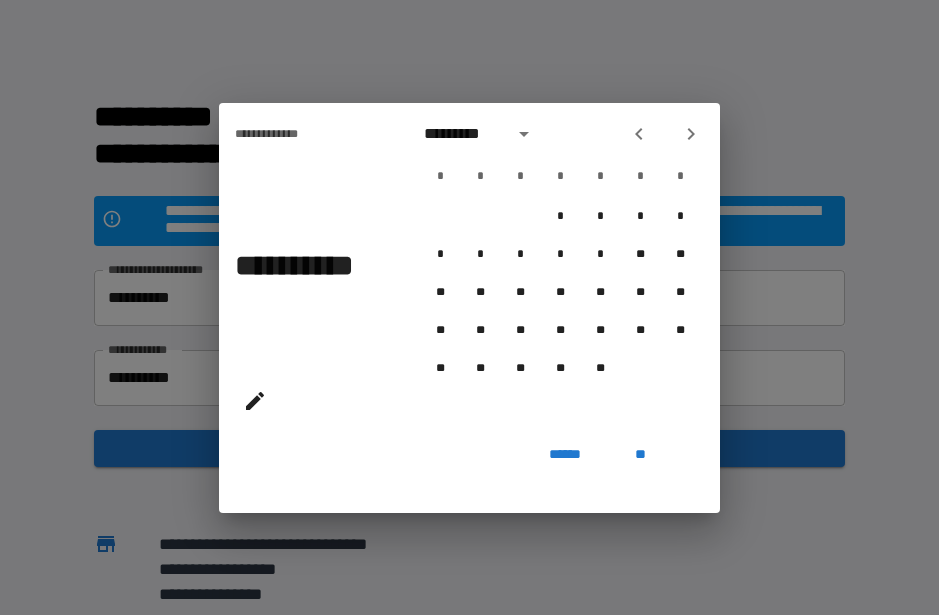 click at bounding box center [691, 134] 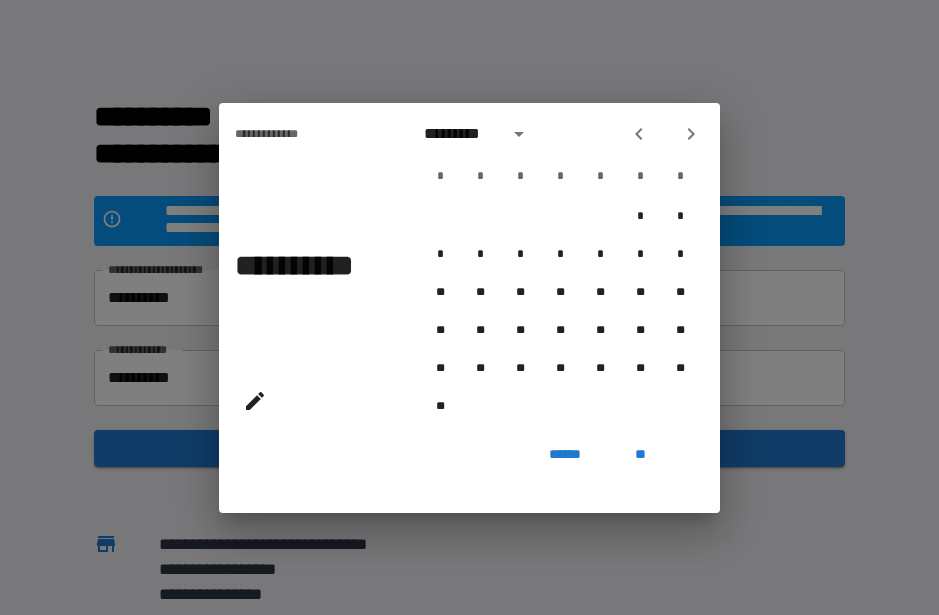 click at bounding box center (691, 134) 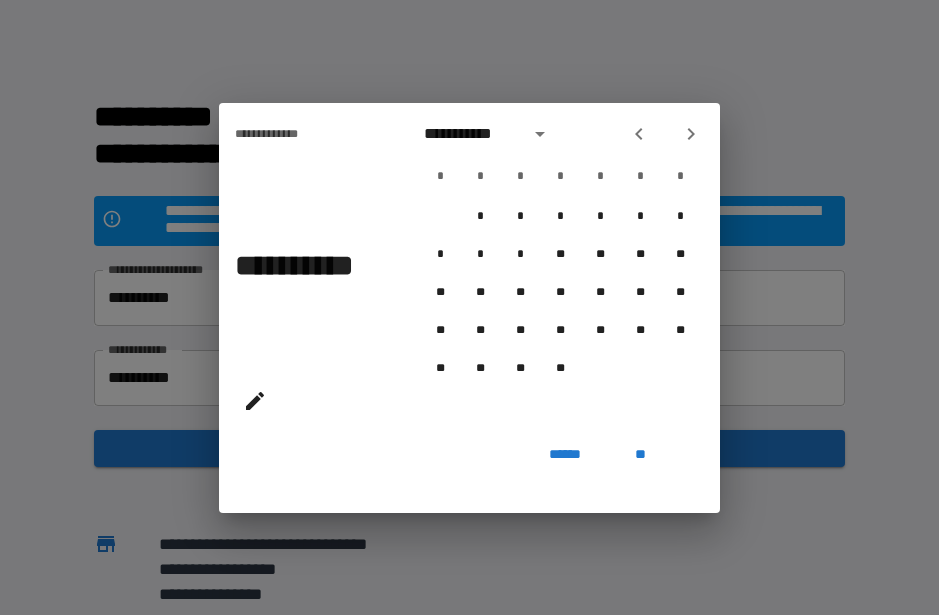 click 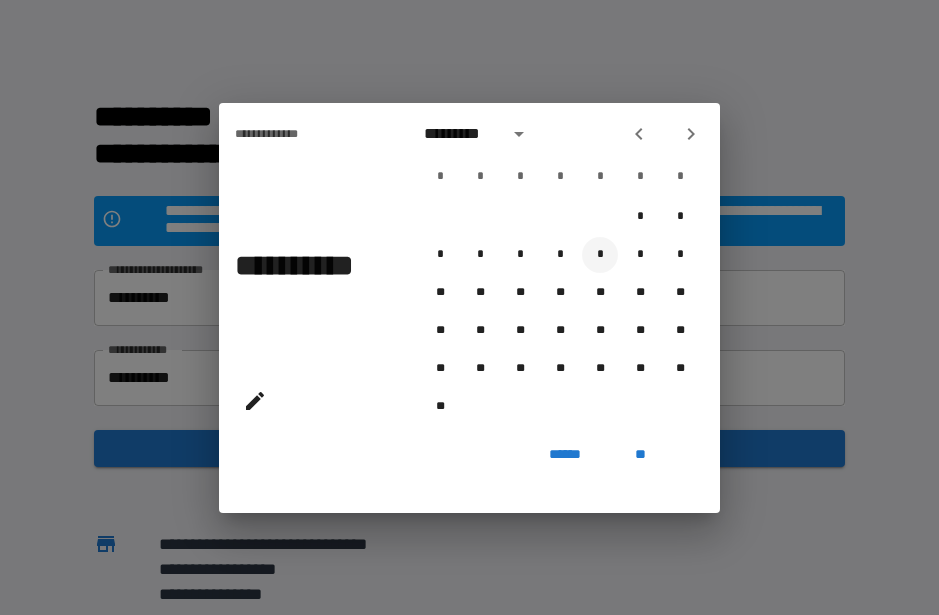 click on "*" at bounding box center [600, 255] 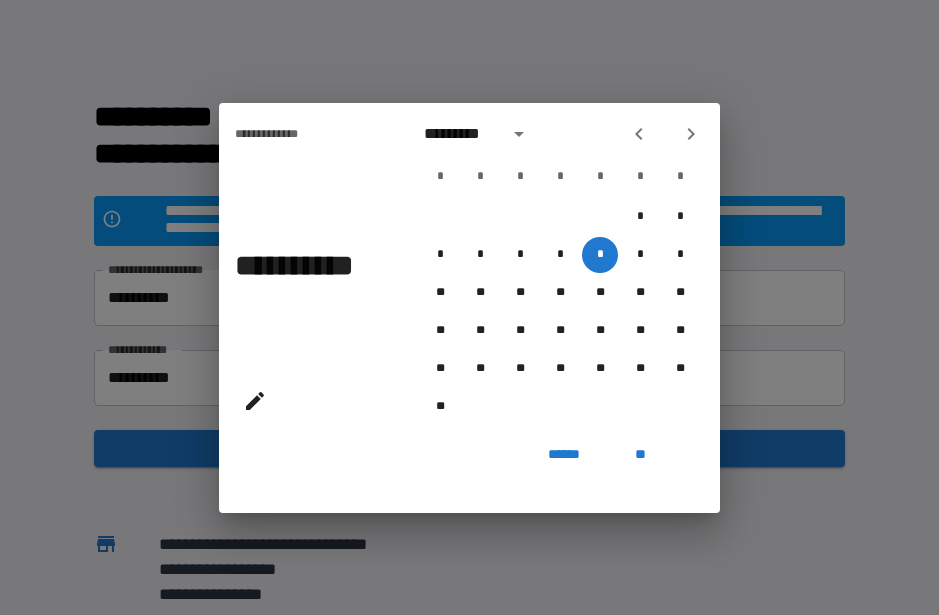 click on "**" at bounding box center [640, 455] 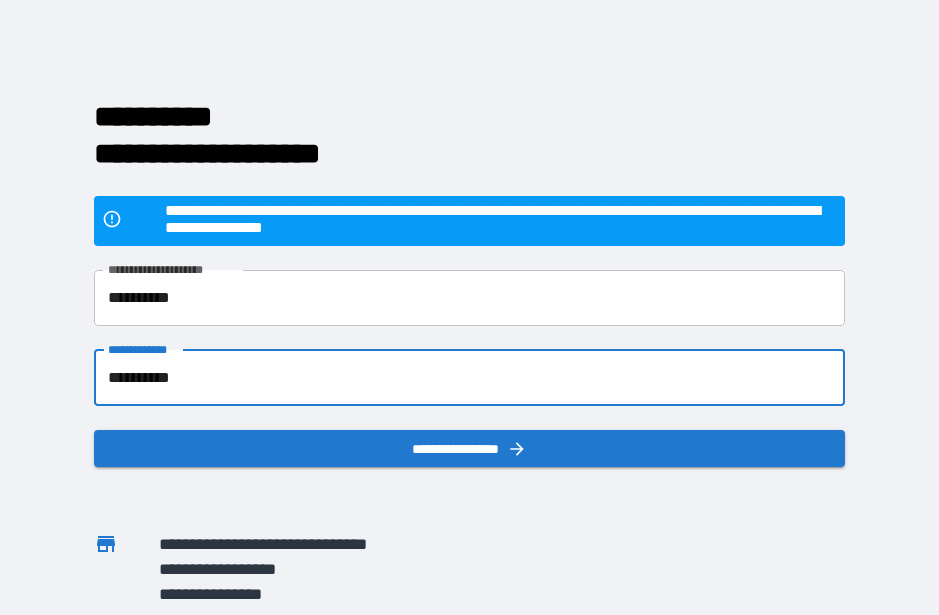 click on "**********" at bounding box center (469, 448) 